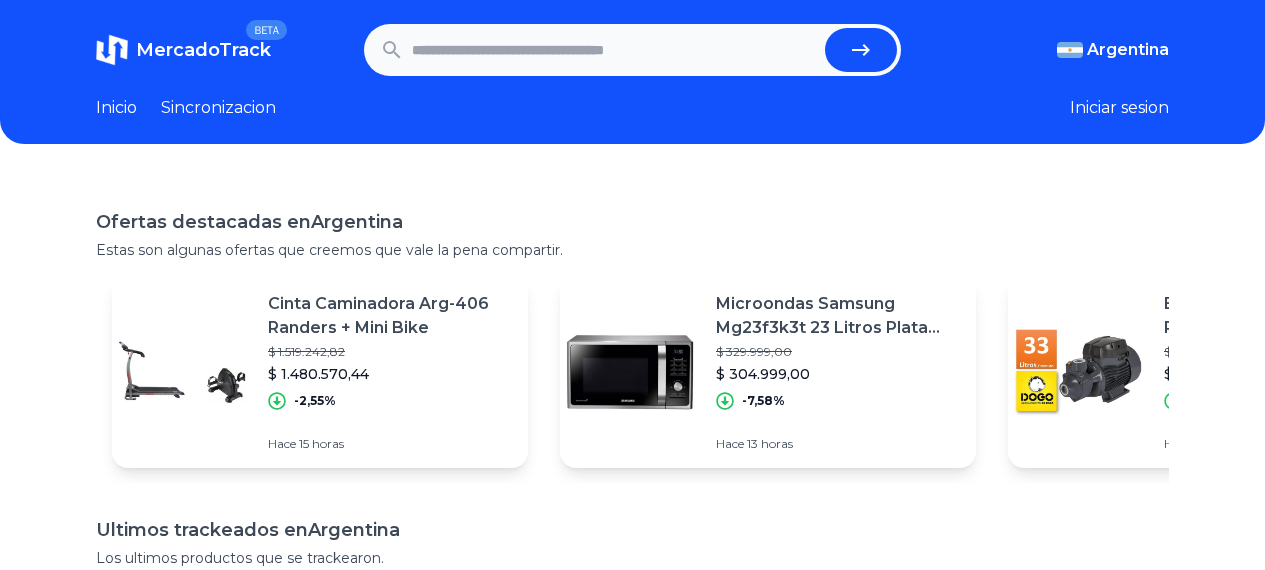 scroll, scrollTop: 0, scrollLeft: 0, axis: both 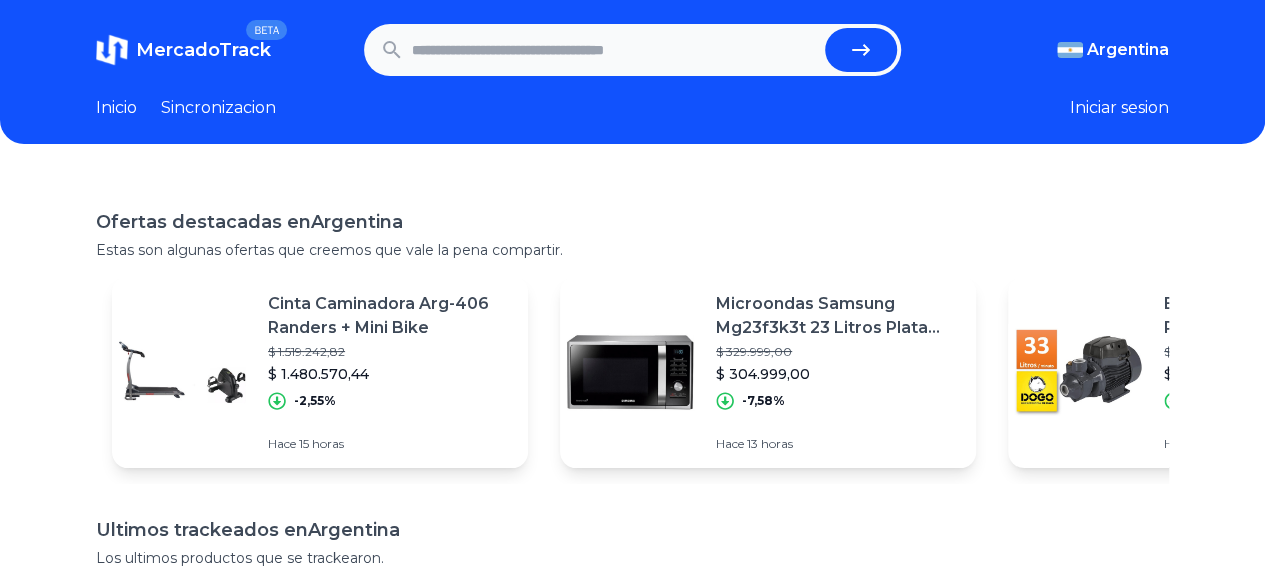 drag, startPoint x: 0, startPoint y: 0, endPoint x: 518, endPoint y: 41, distance: 519.62006 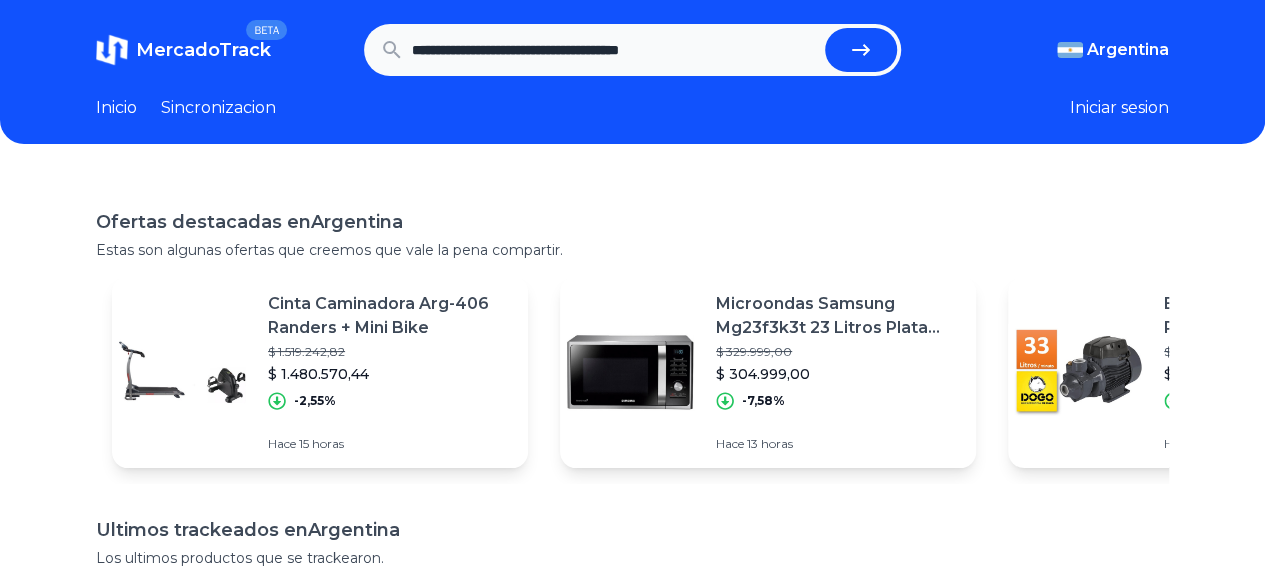 type on "**********" 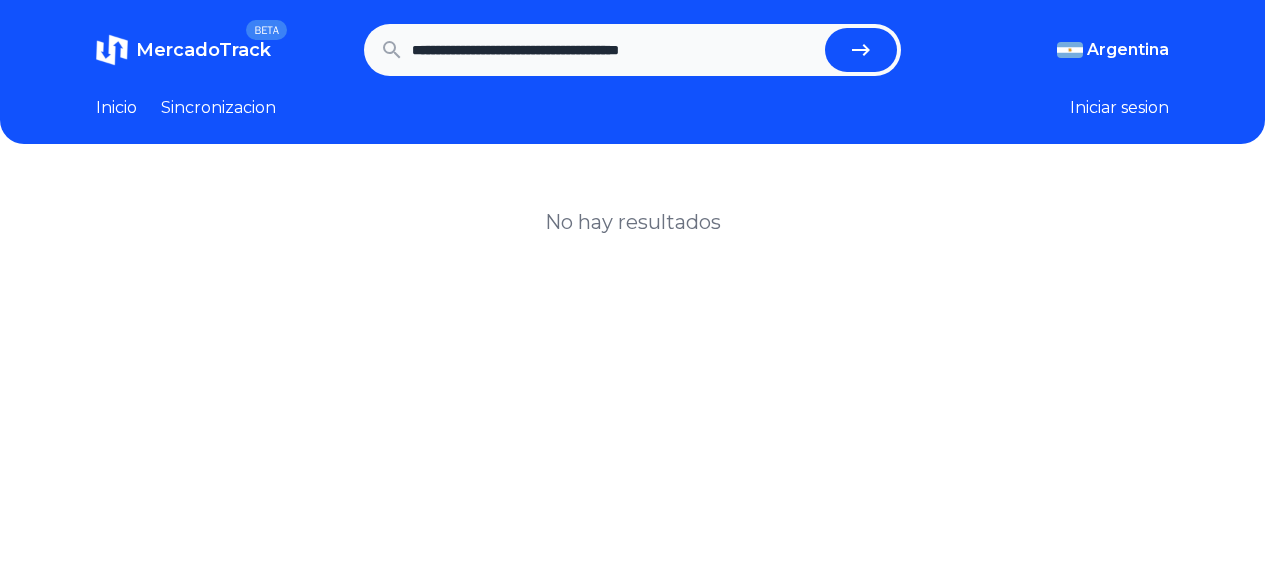 scroll, scrollTop: 0, scrollLeft: 0, axis: both 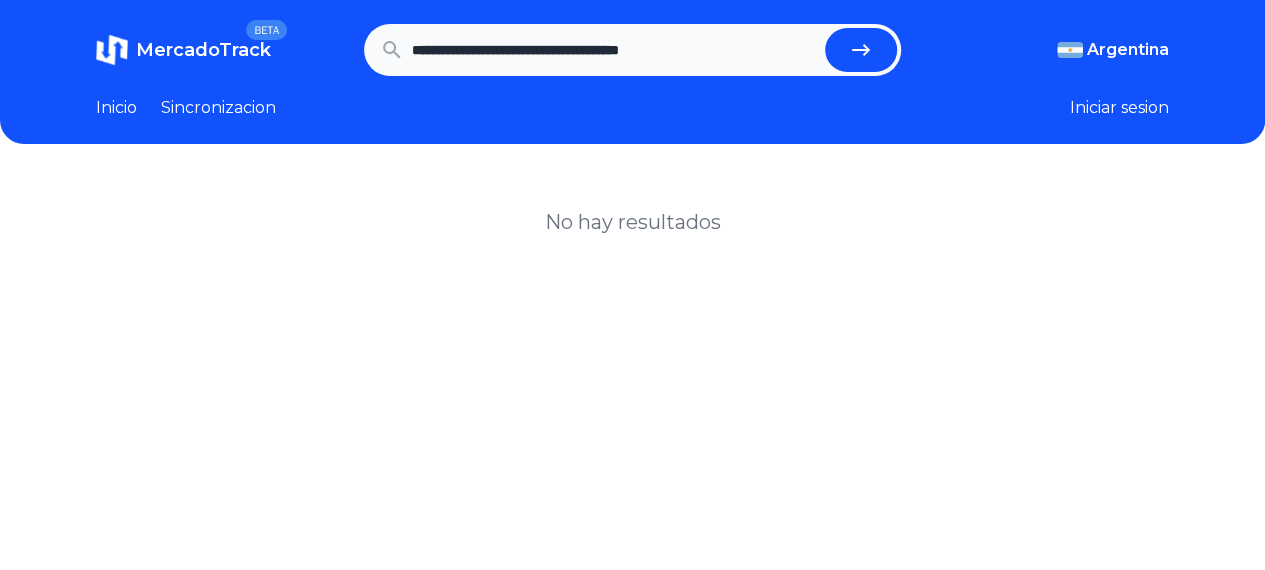 drag, startPoint x: 694, startPoint y: 42, endPoint x: 68, endPoint y: -34, distance: 630.59656 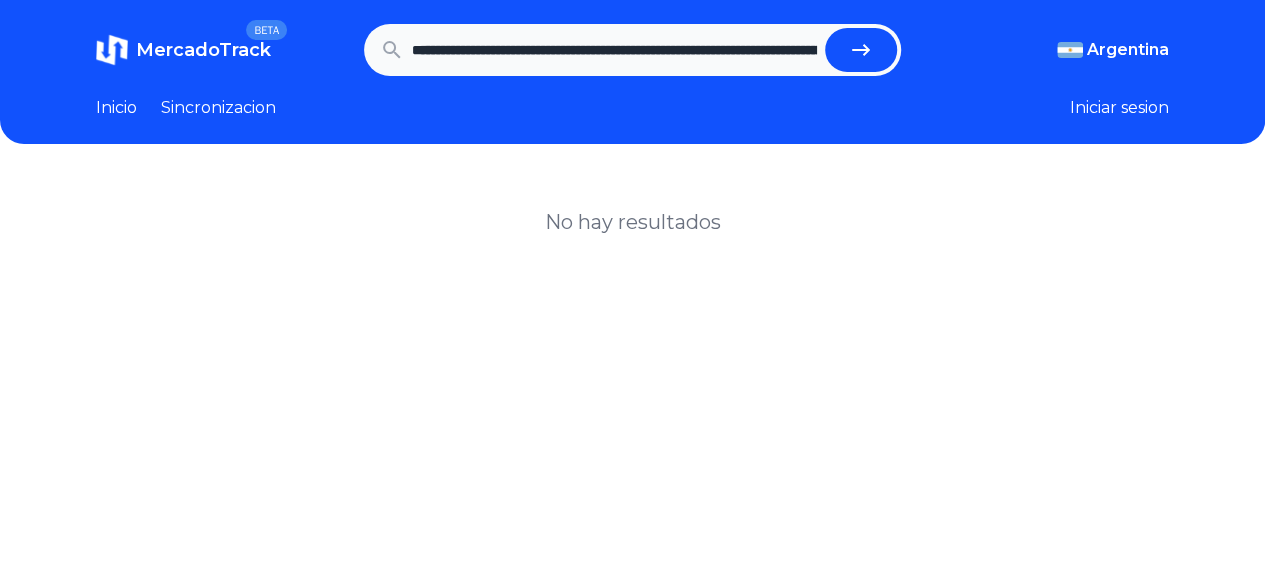 scroll, scrollTop: 0, scrollLeft: 1234, axis: horizontal 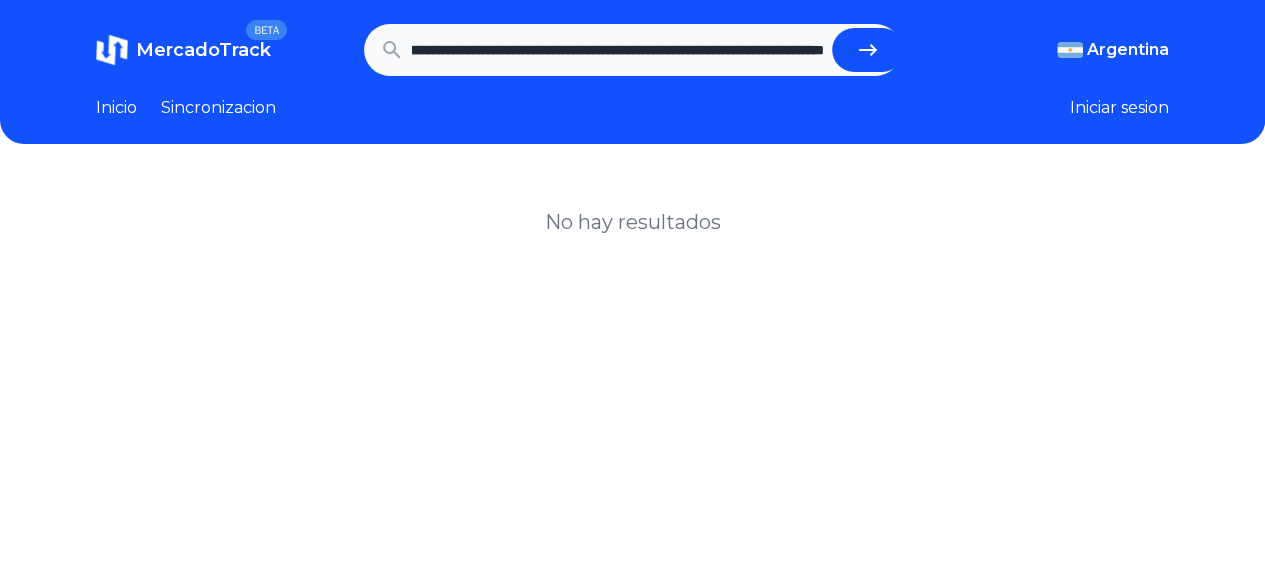 click at bounding box center [868, 50] 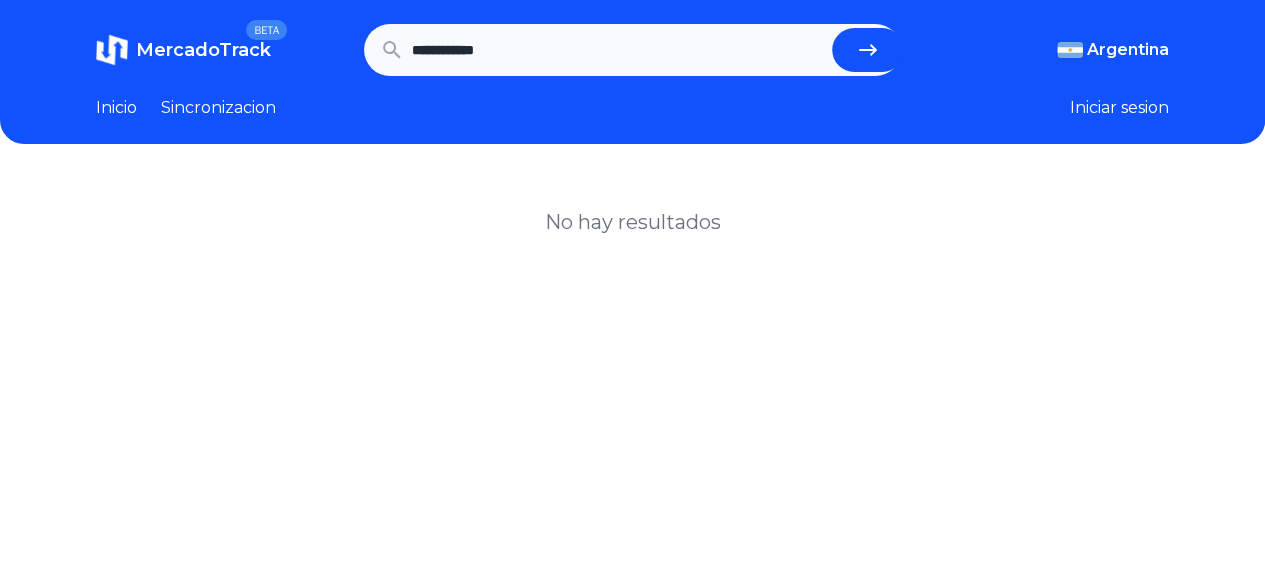 scroll, scrollTop: 0, scrollLeft: 0, axis: both 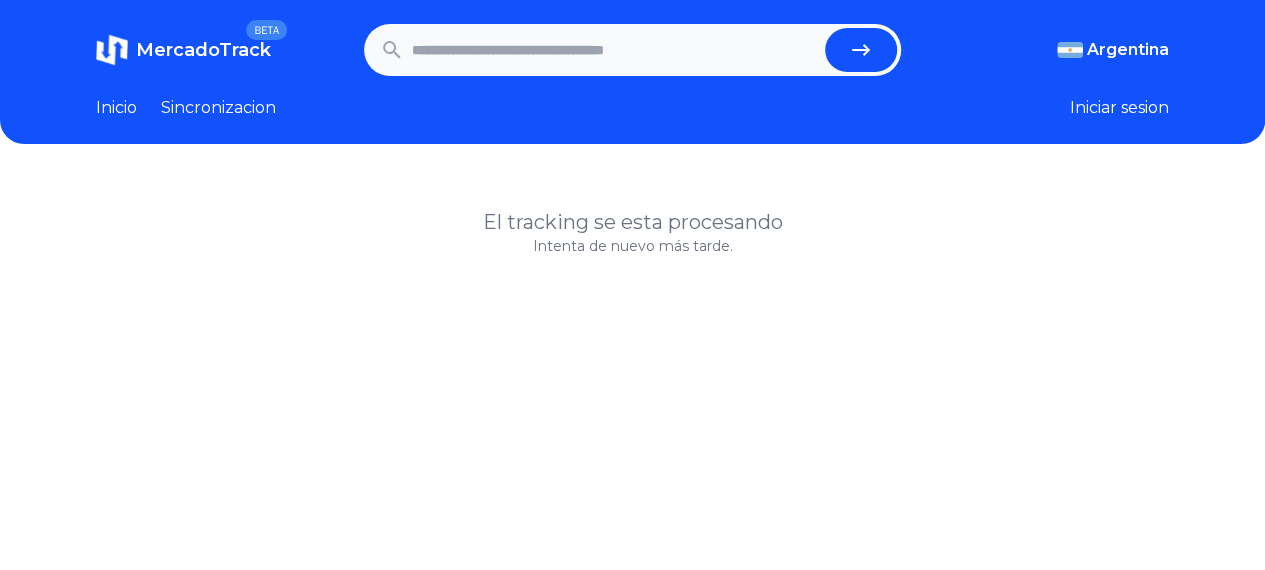 click at bounding box center [614, 50] 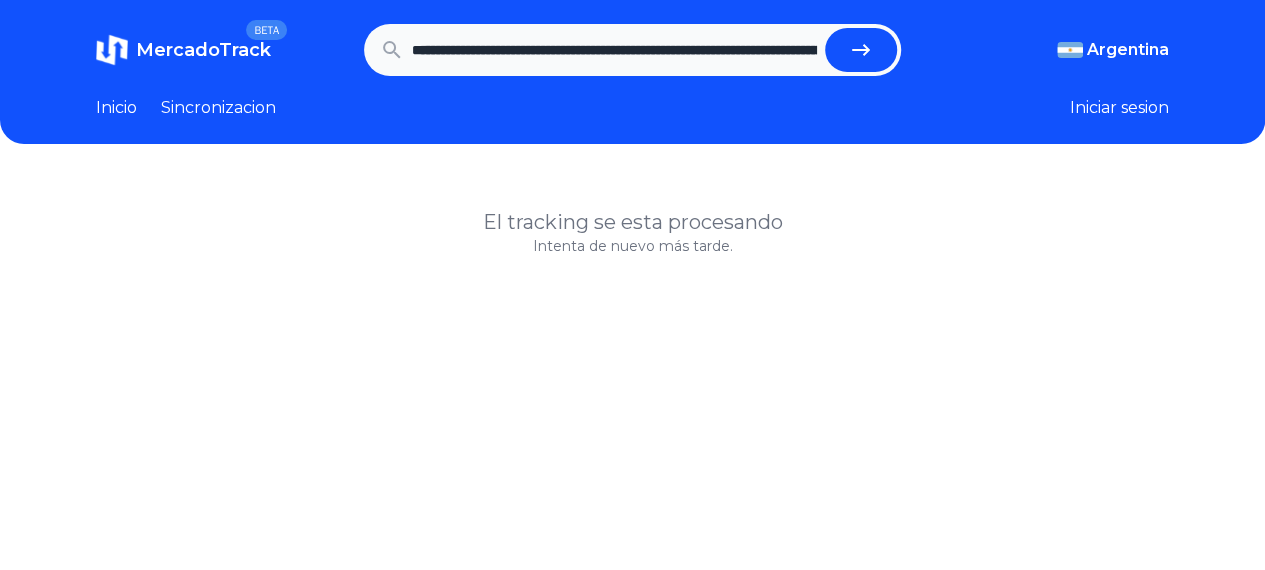 scroll, scrollTop: 0, scrollLeft: 1234, axis: horizontal 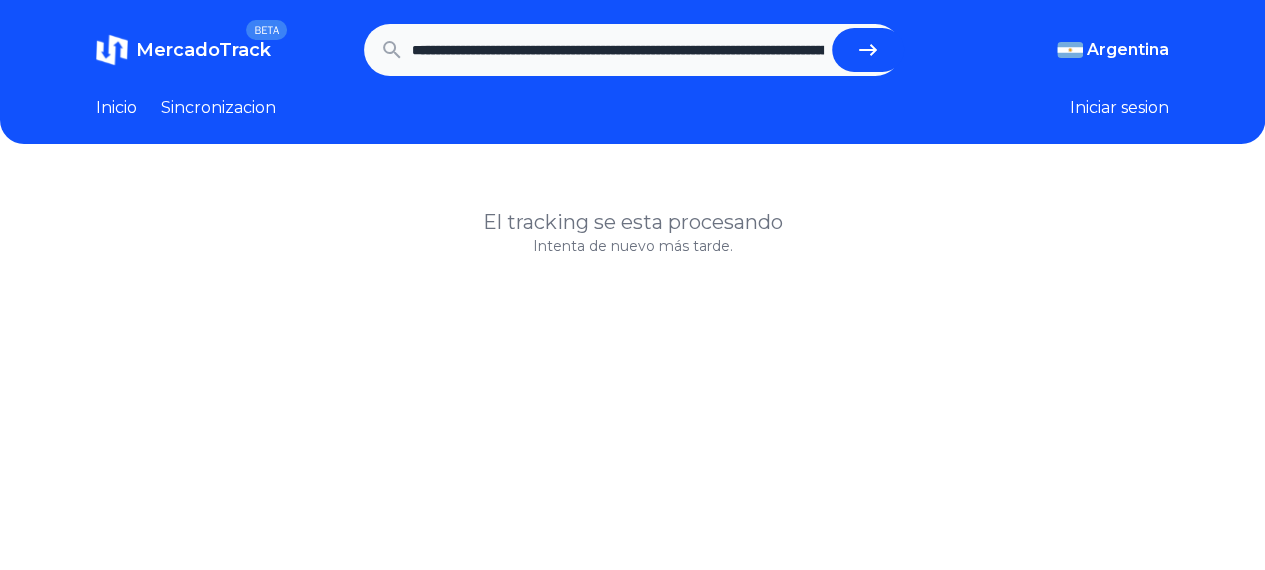 click at bounding box center (868, 50) 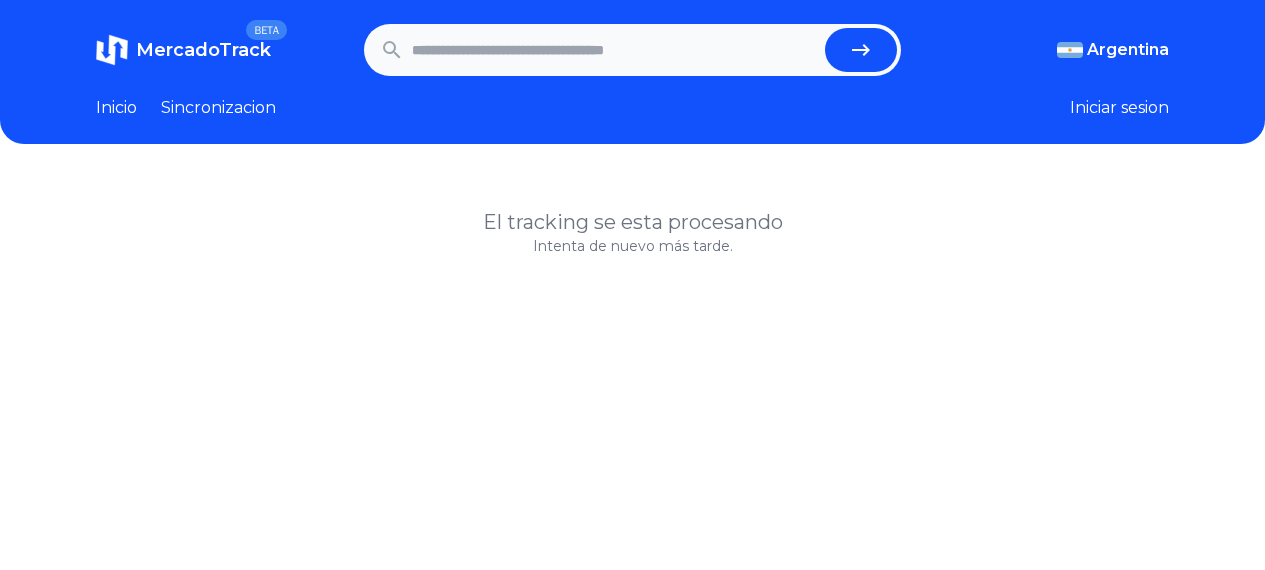 scroll, scrollTop: 0, scrollLeft: 0, axis: both 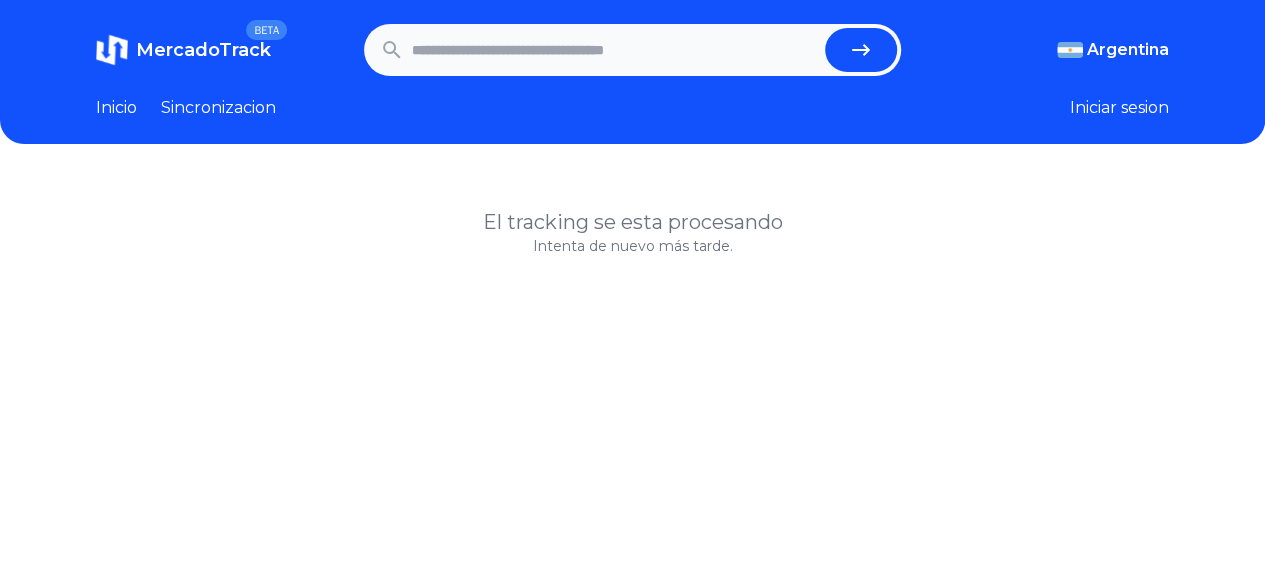 click on "Inicio" at bounding box center [116, 108] 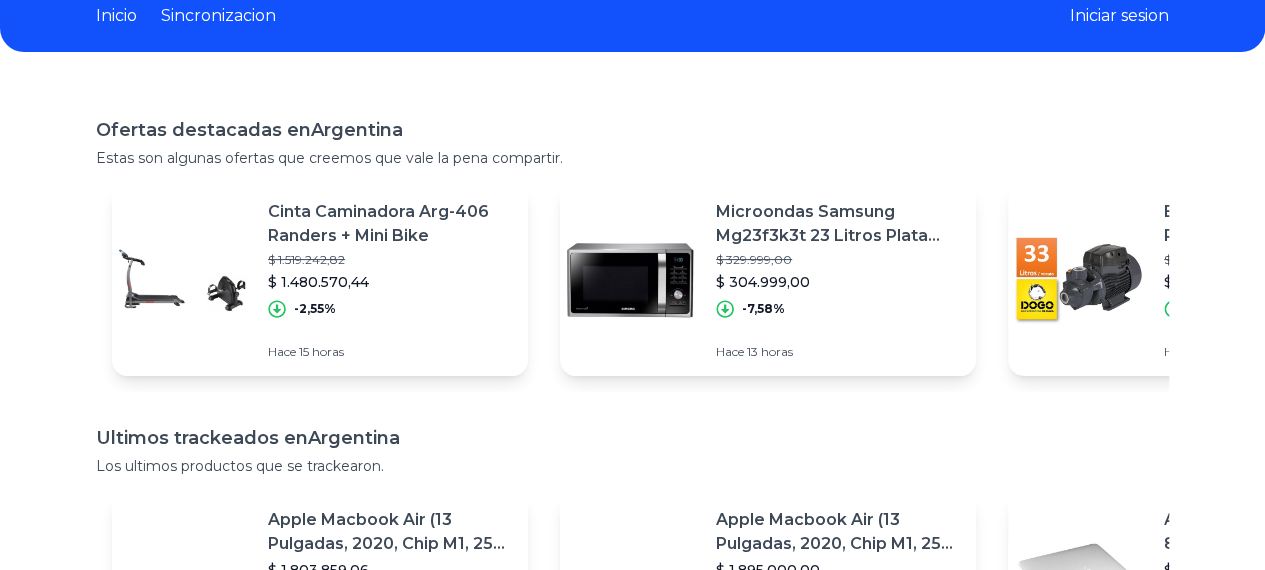 scroll, scrollTop: 200, scrollLeft: 0, axis: vertical 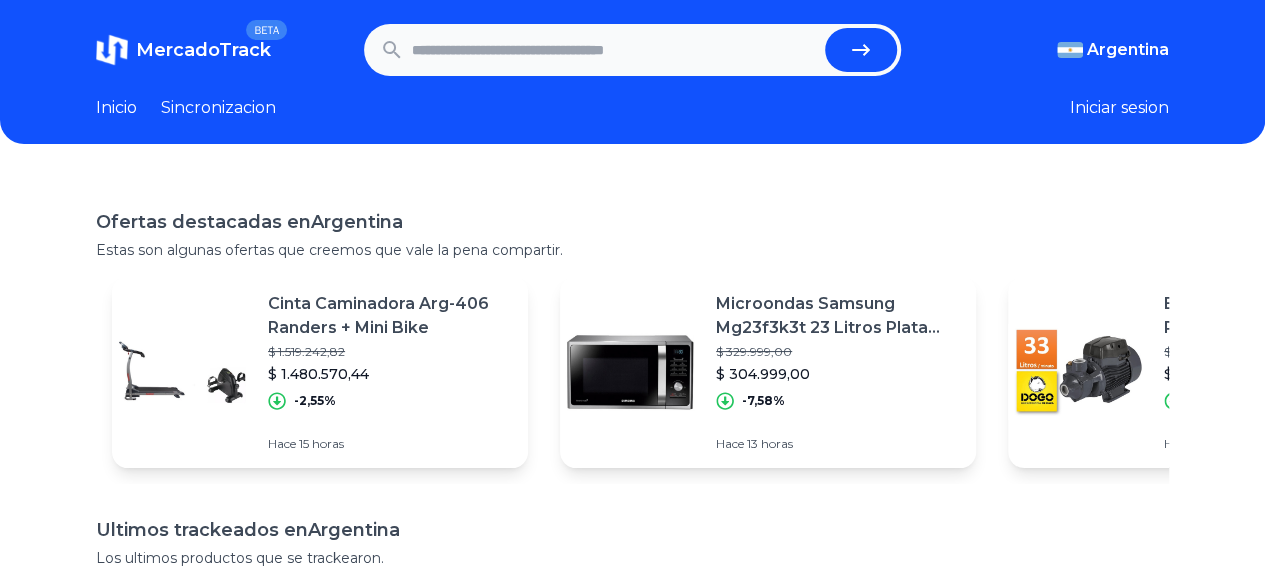 click at bounding box center (614, 50) 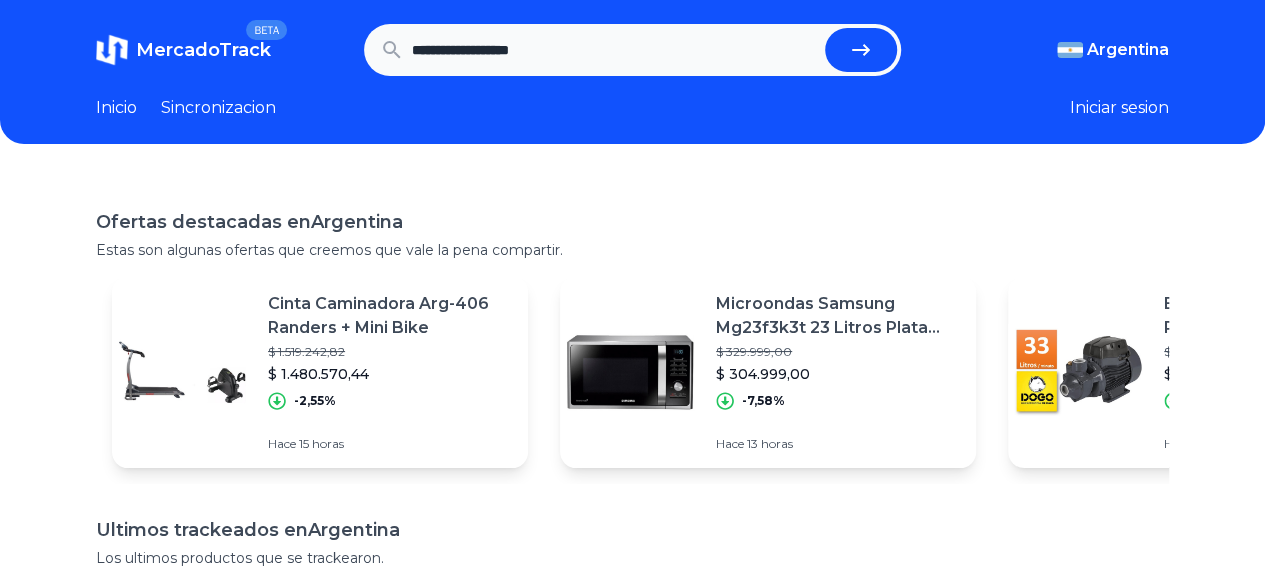 type on "**********" 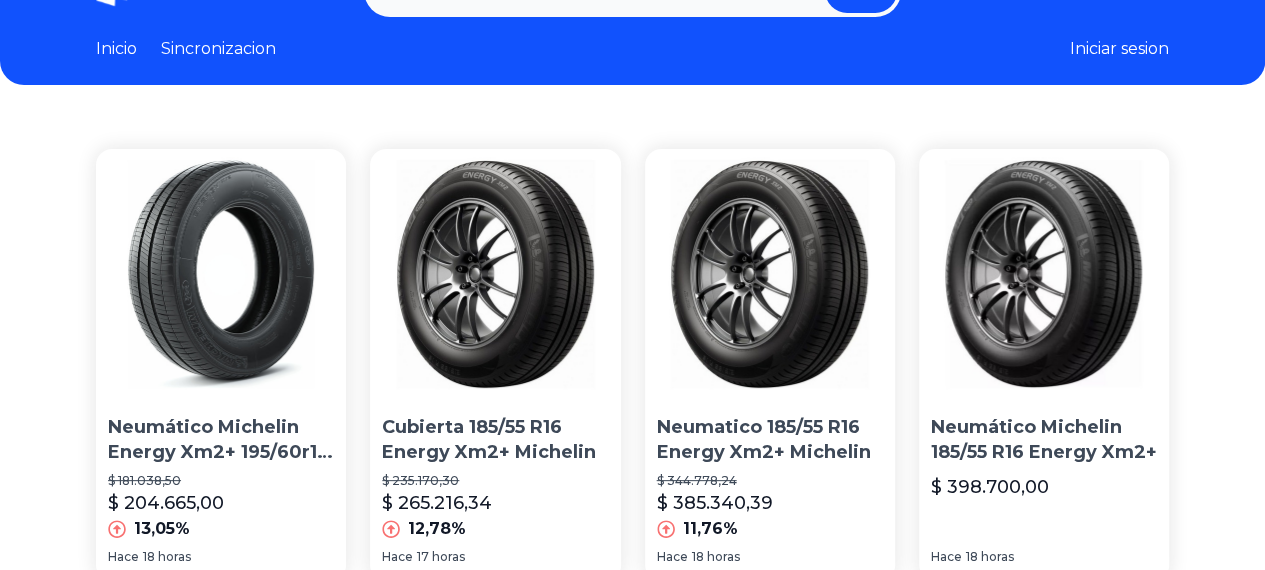scroll, scrollTop: 0, scrollLeft: 0, axis: both 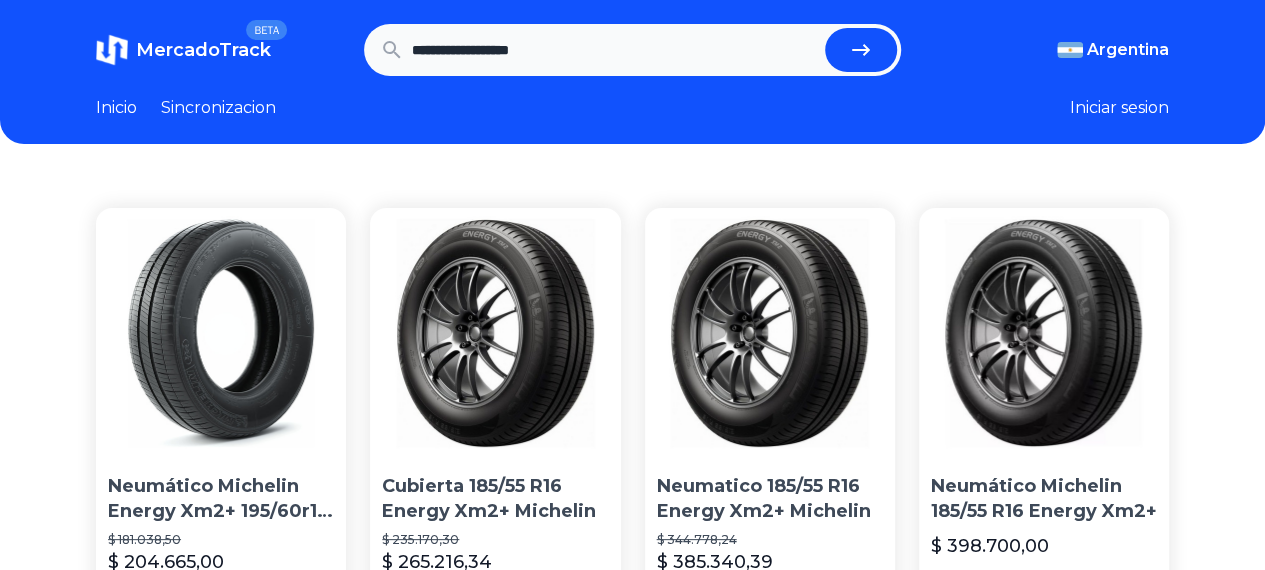 click on "**********" at bounding box center (614, 50) 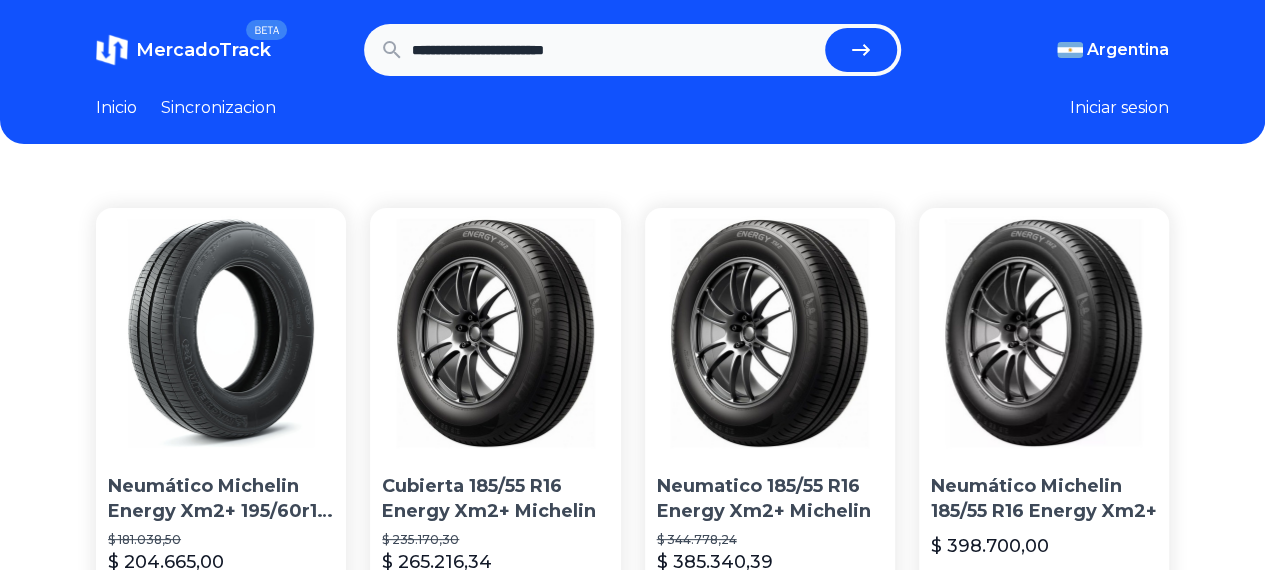 type on "**********" 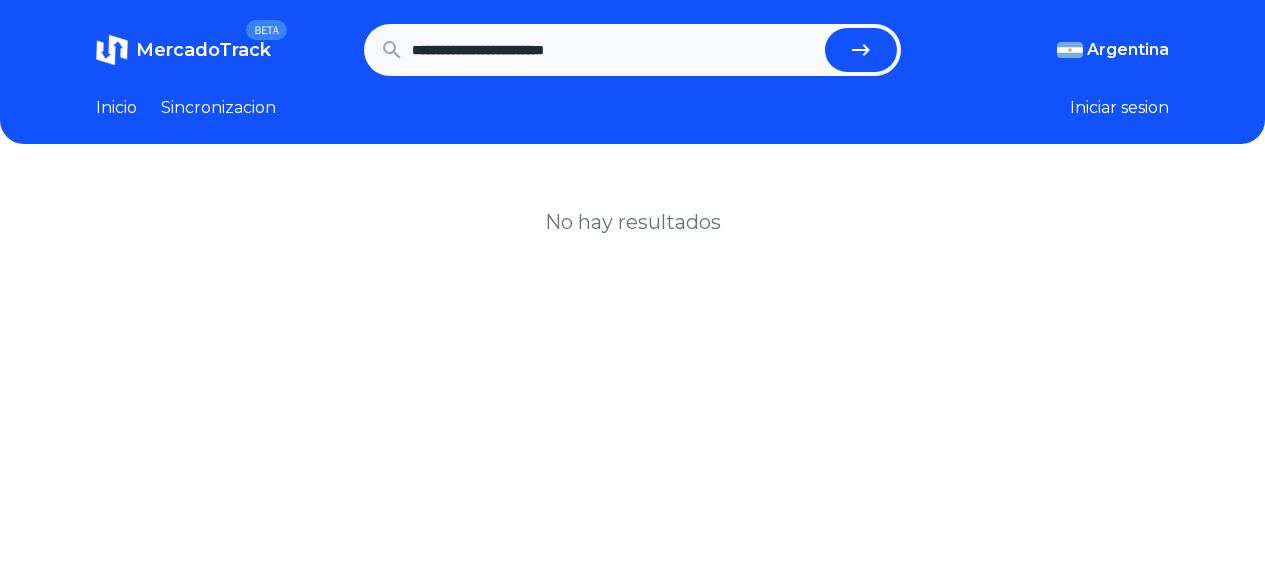 scroll, scrollTop: 0, scrollLeft: 0, axis: both 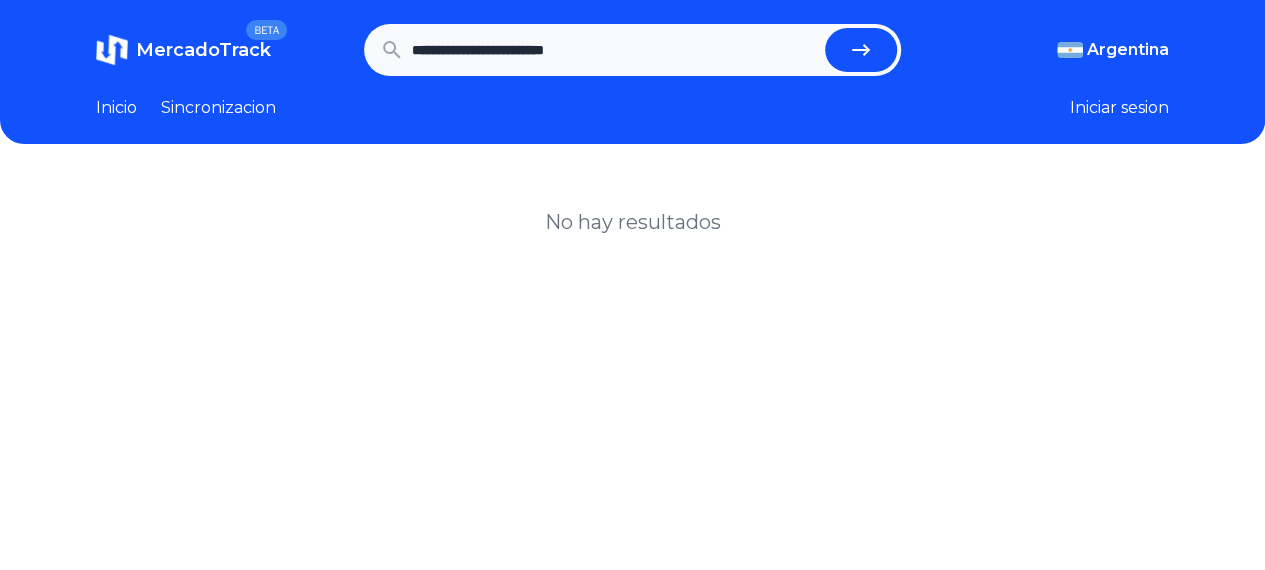 drag, startPoint x: 648, startPoint y: 47, endPoint x: 382, endPoint y: -5, distance: 271.03506 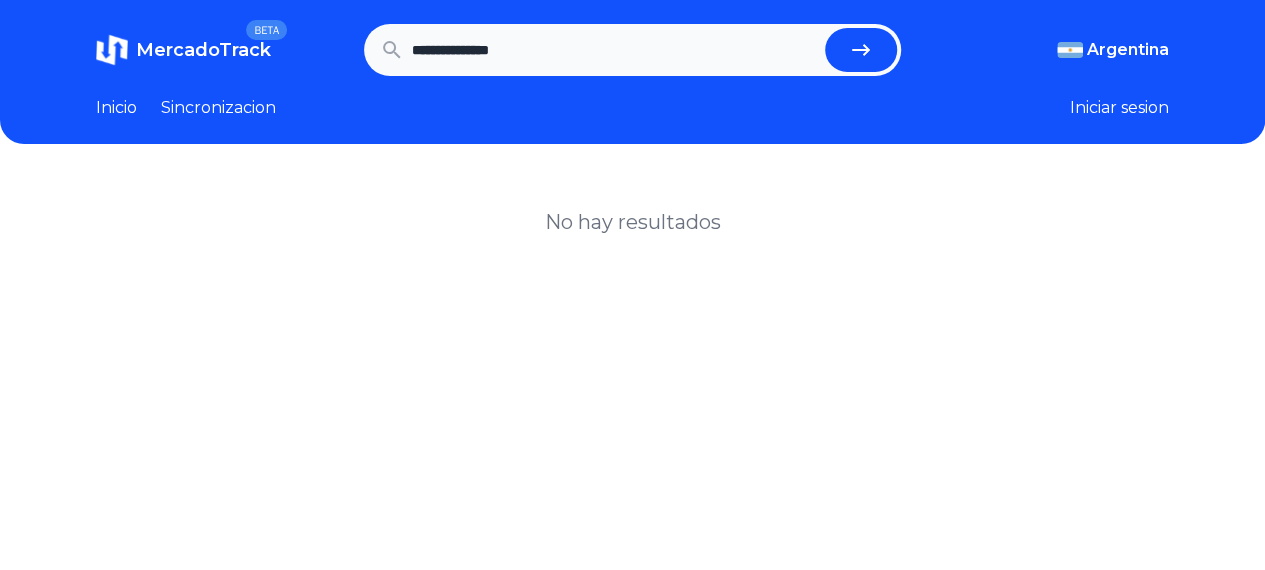 paste on "******" 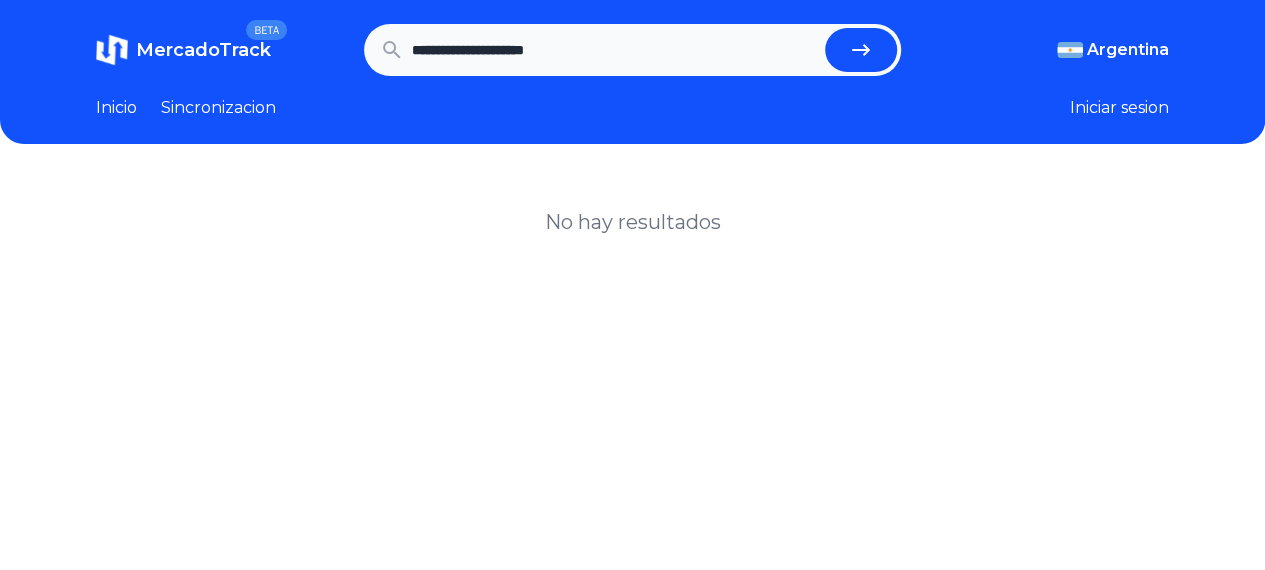 type on "**********" 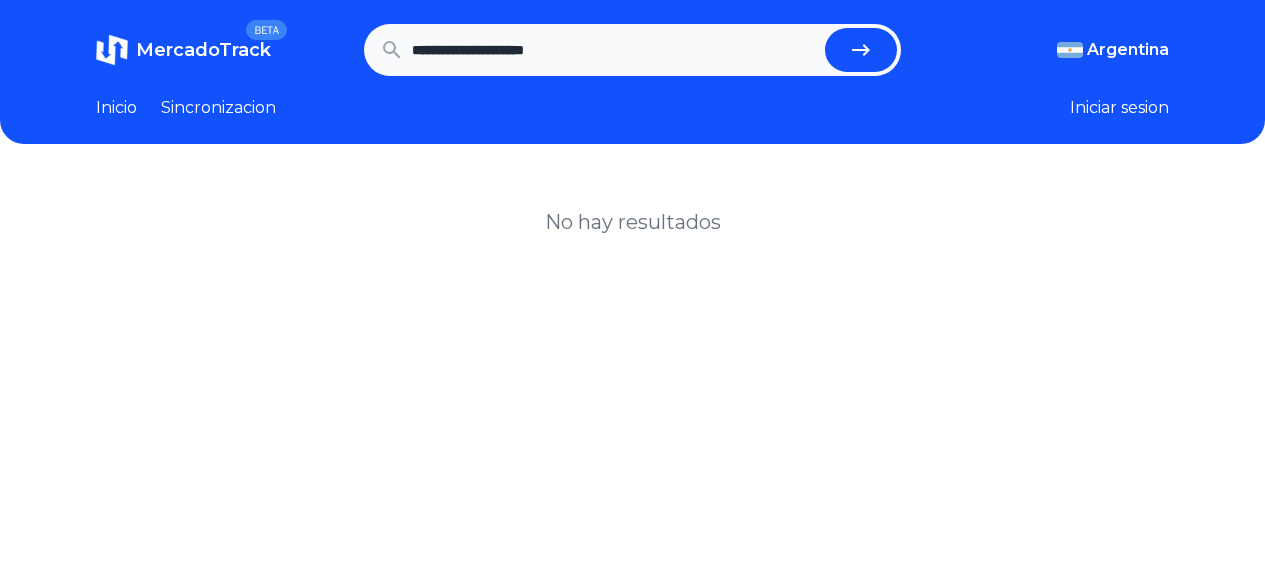 scroll, scrollTop: 0, scrollLeft: 0, axis: both 